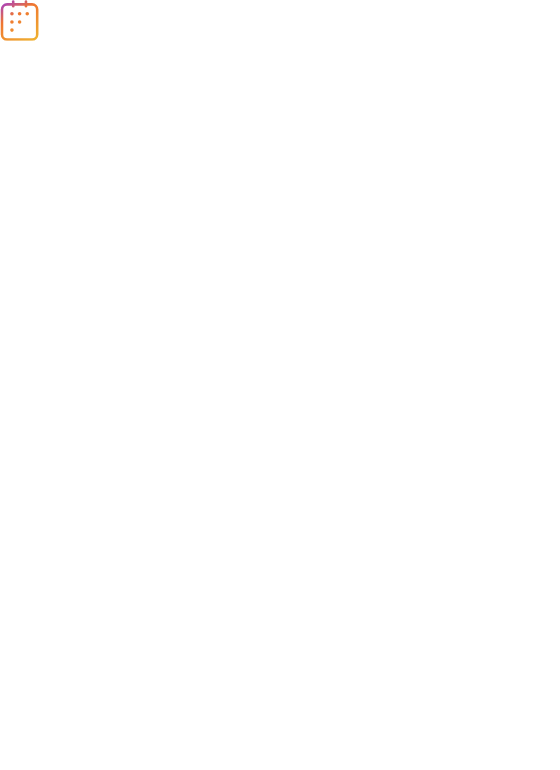 scroll, scrollTop: 0, scrollLeft: 0, axis: both 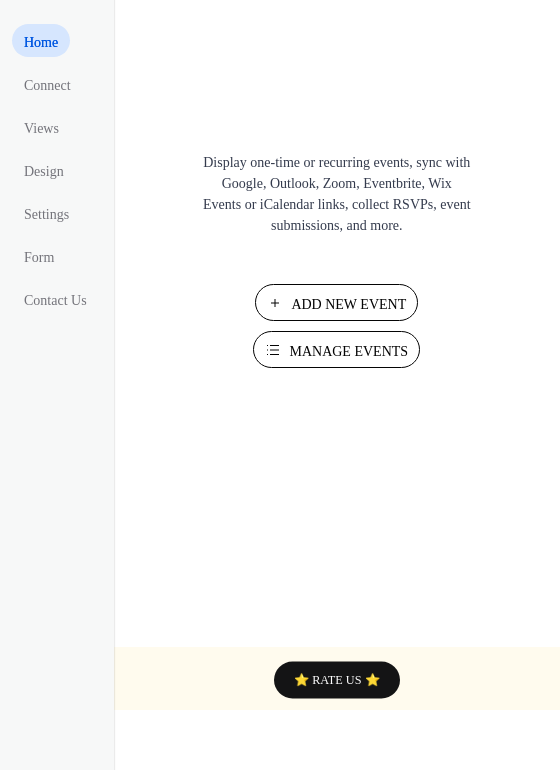 click on "Manage Events" at bounding box center [348, 351] 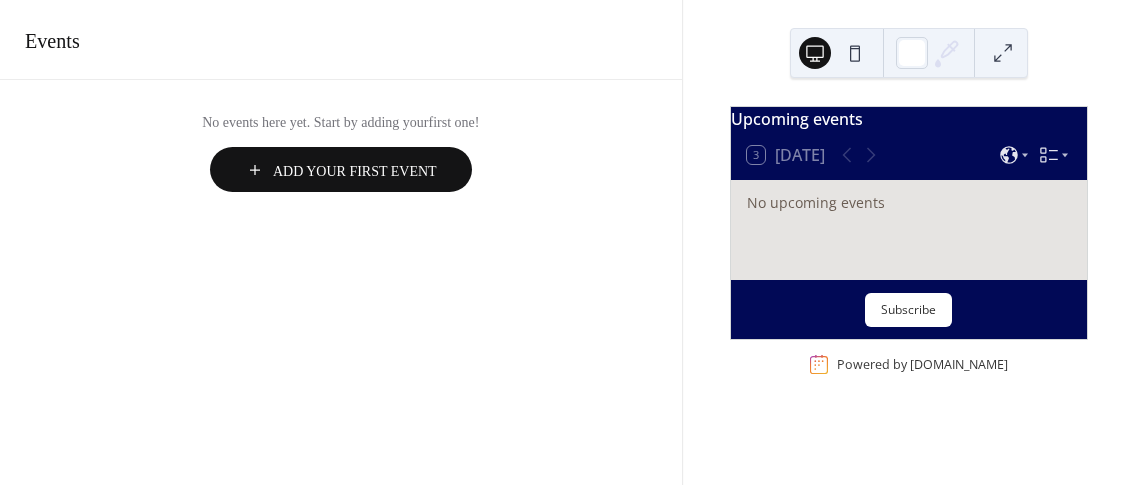 scroll, scrollTop: 0, scrollLeft: 0, axis: both 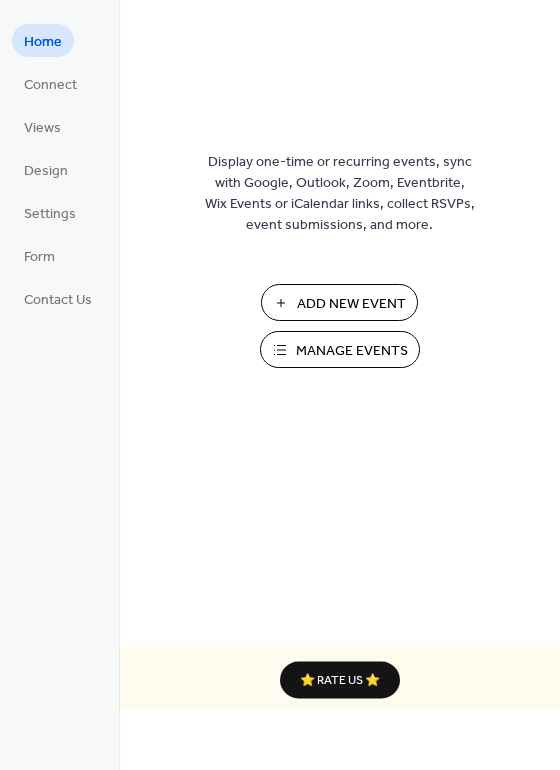 click on "Add New Event" at bounding box center [351, 304] 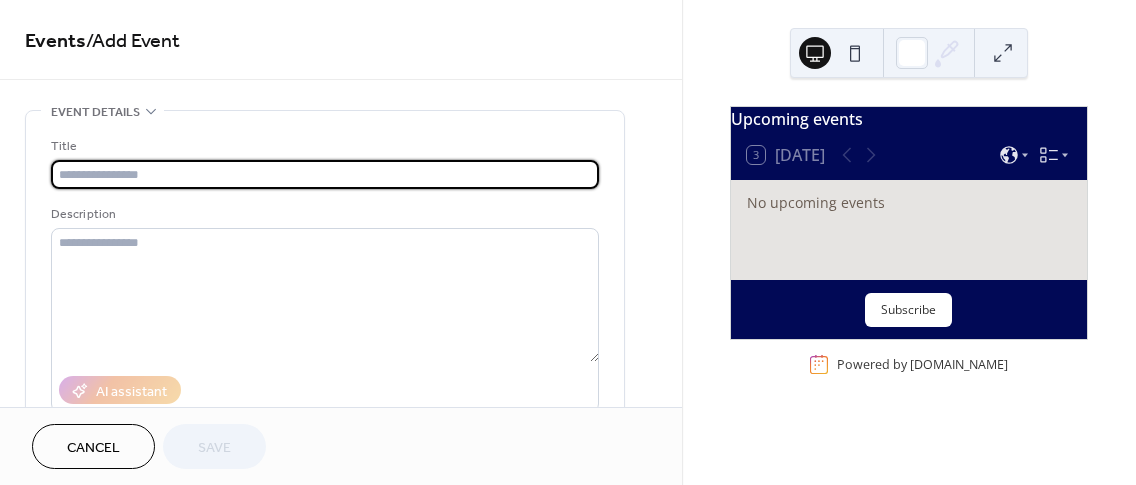 scroll, scrollTop: 0, scrollLeft: 0, axis: both 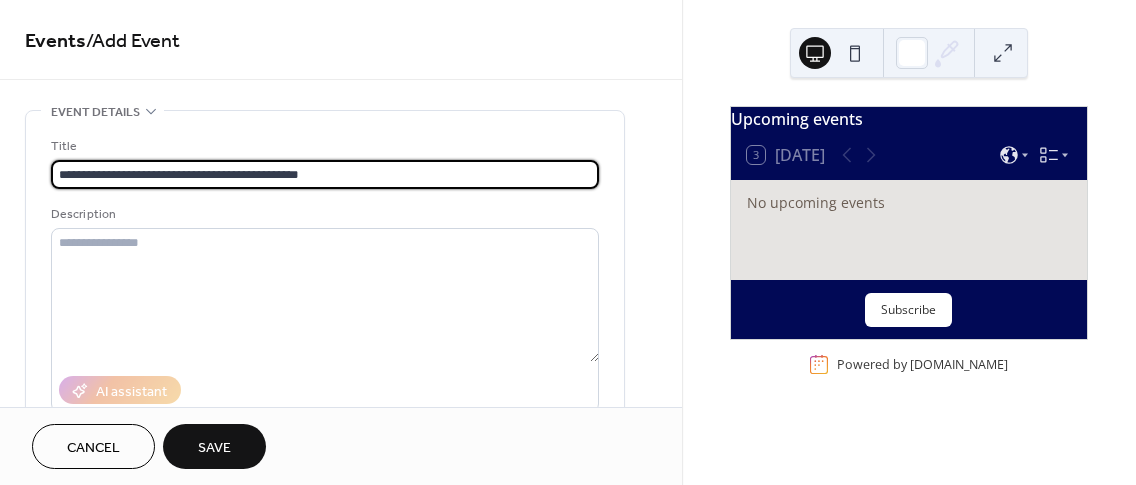 type on "**********" 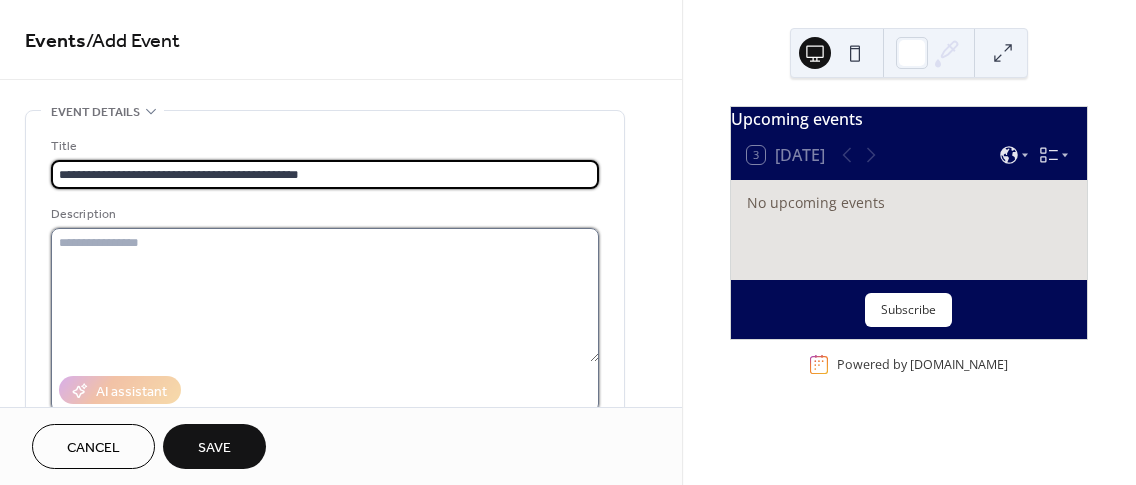 click at bounding box center [325, 295] 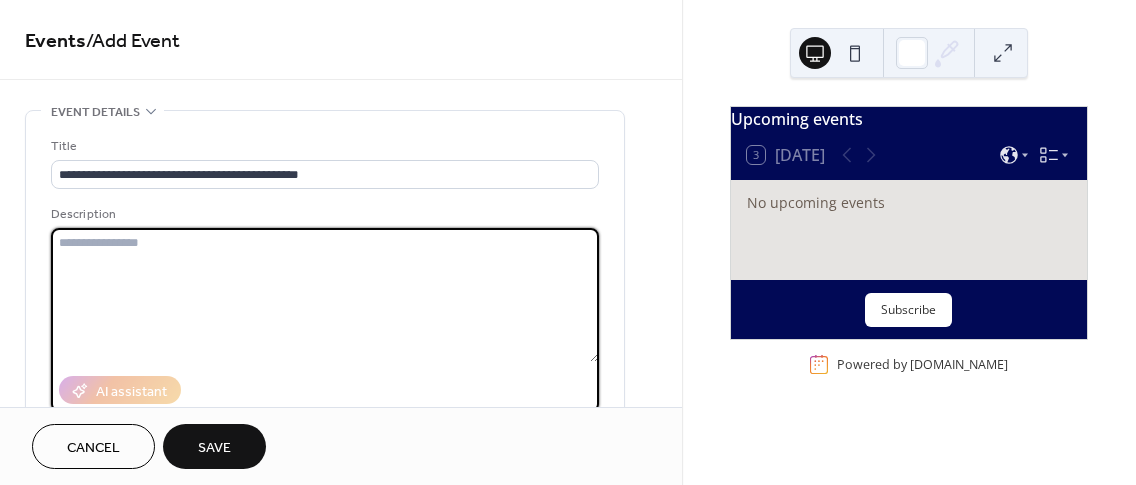 paste on "**********" 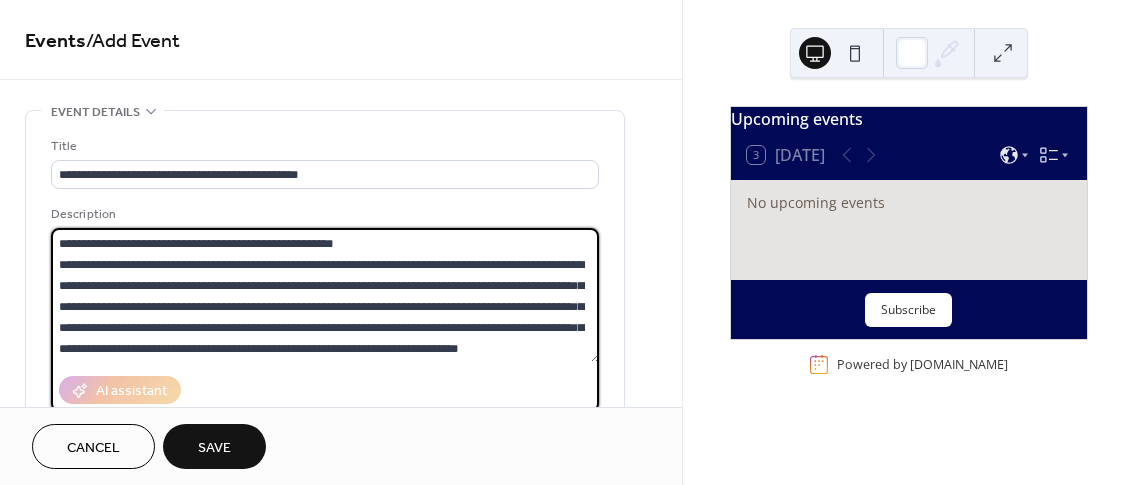 scroll, scrollTop: 230, scrollLeft: 0, axis: vertical 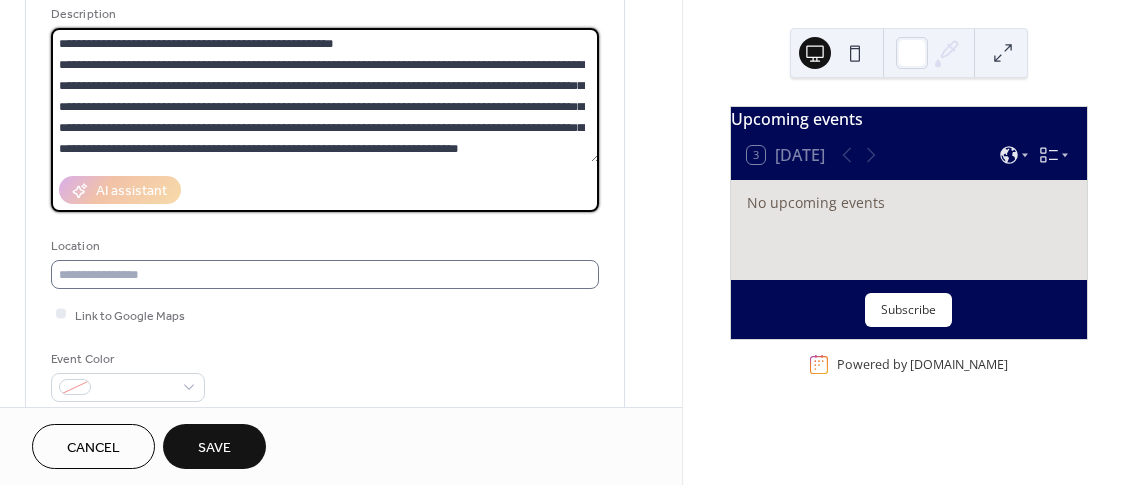 type on "**********" 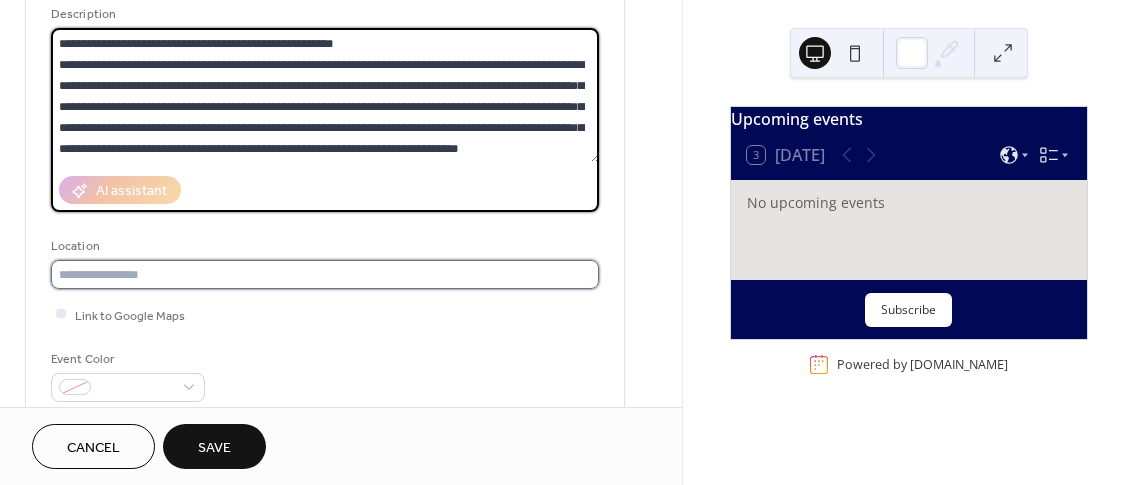click at bounding box center [325, 274] 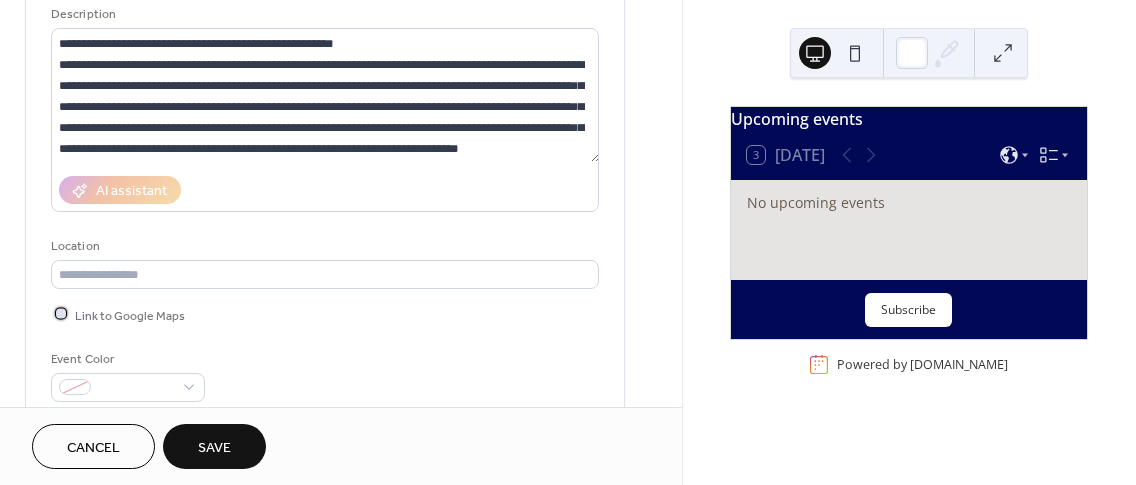 click on "Link to Google Maps" at bounding box center (130, 315) 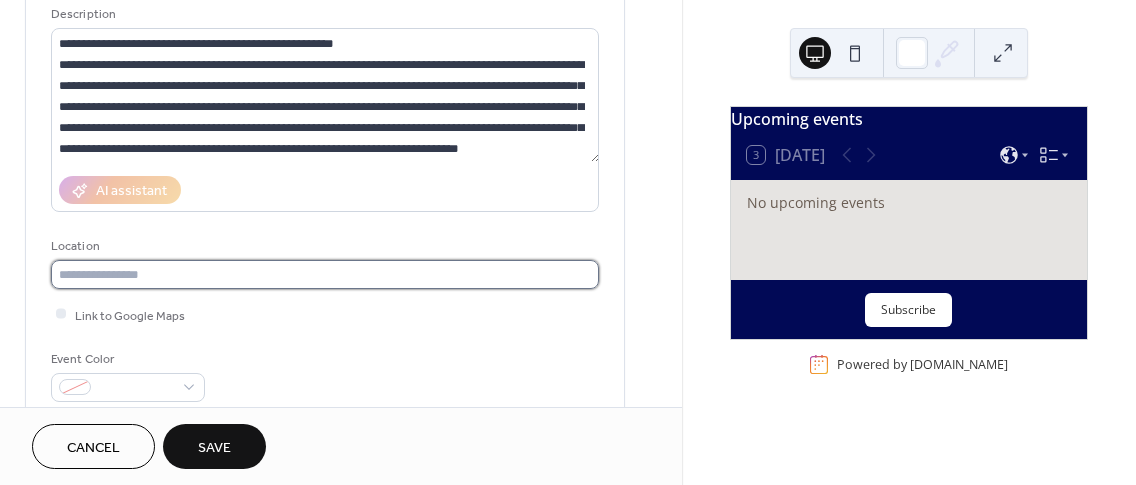 click at bounding box center (325, 274) 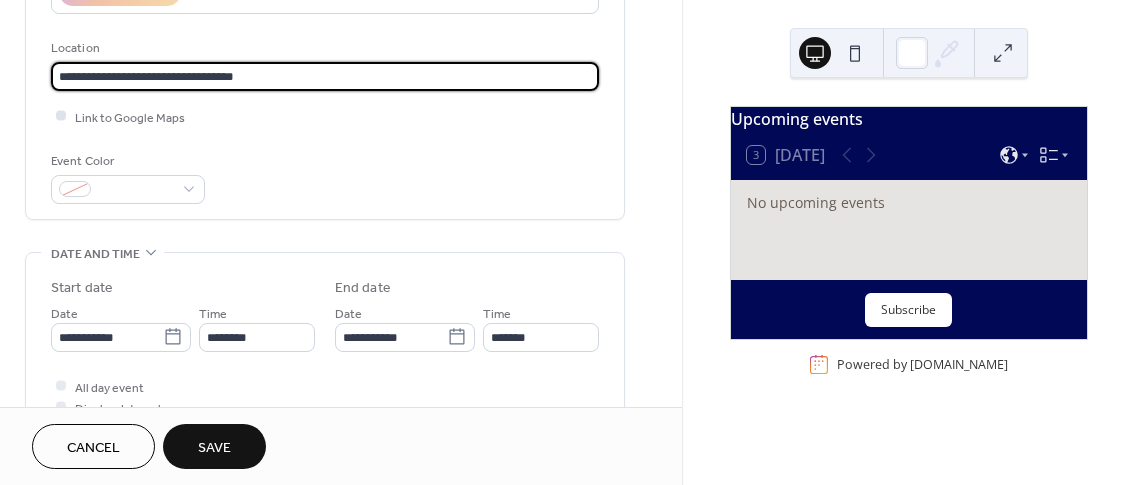 scroll, scrollTop: 400, scrollLeft: 0, axis: vertical 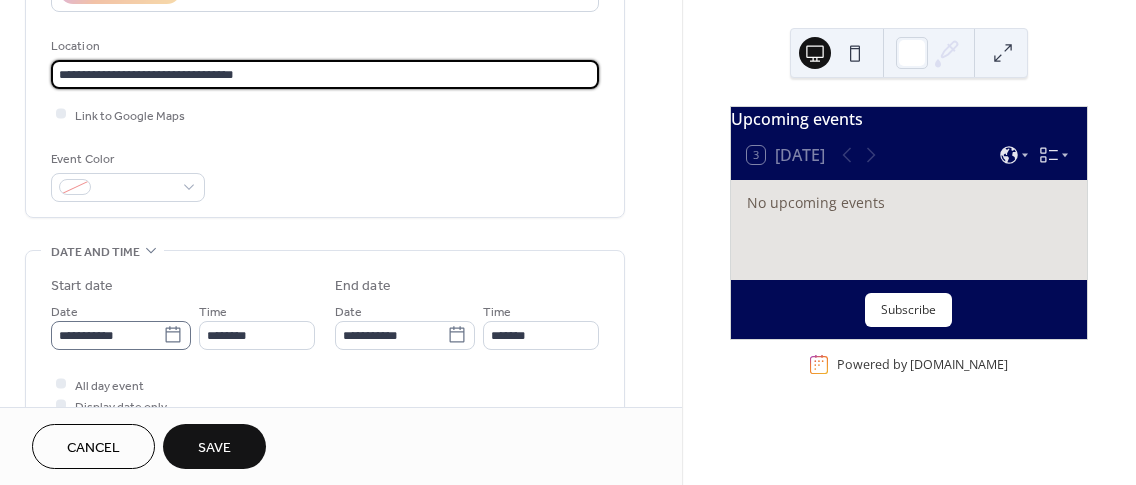 type on "**********" 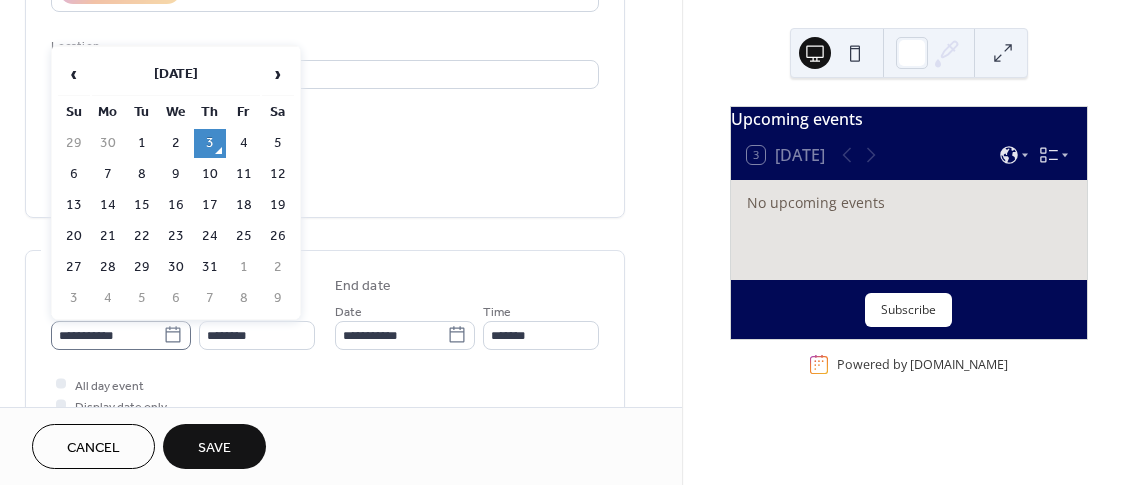 click 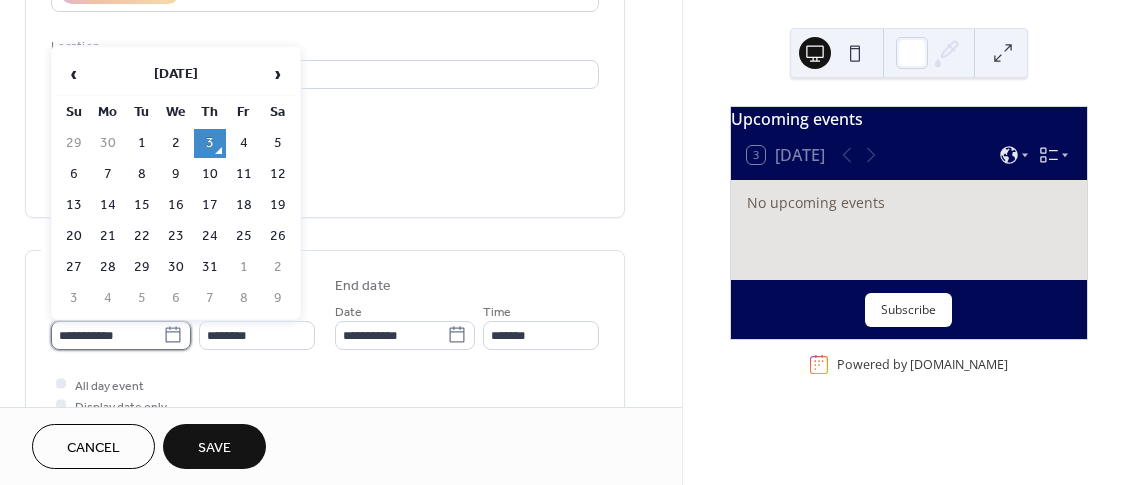 click on "**********" at bounding box center (107, 335) 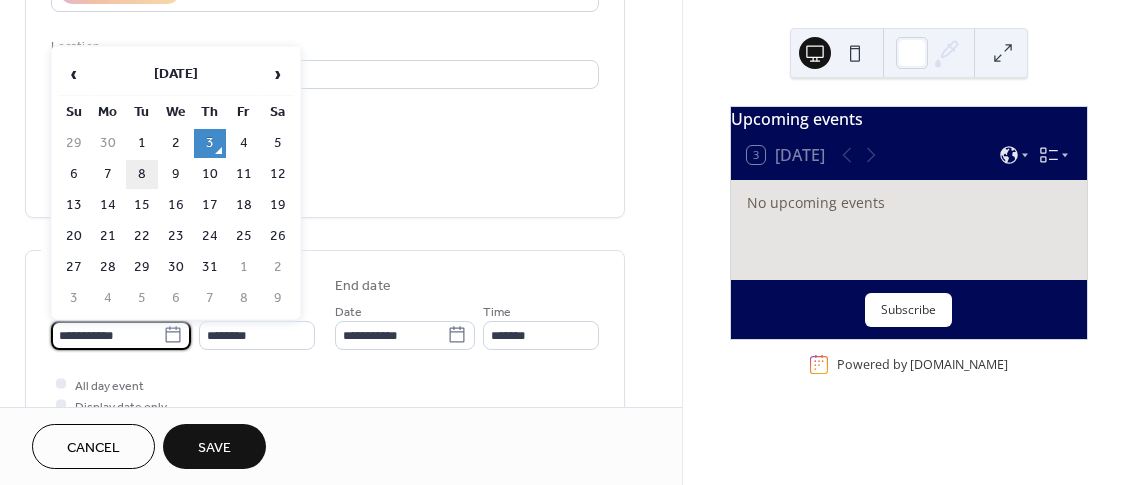 click on "8" at bounding box center (142, 174) 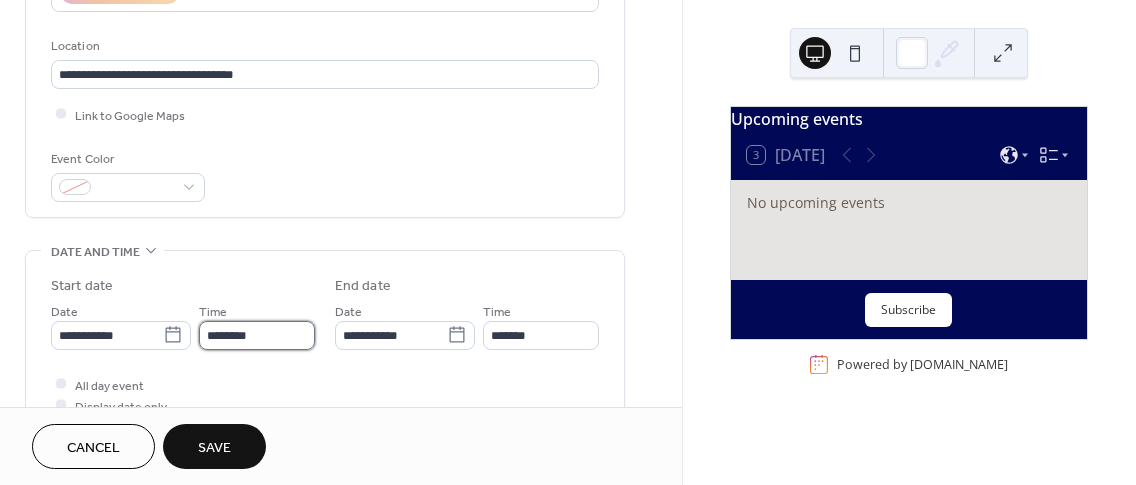 click on "********" at bounding box center (257, 335) 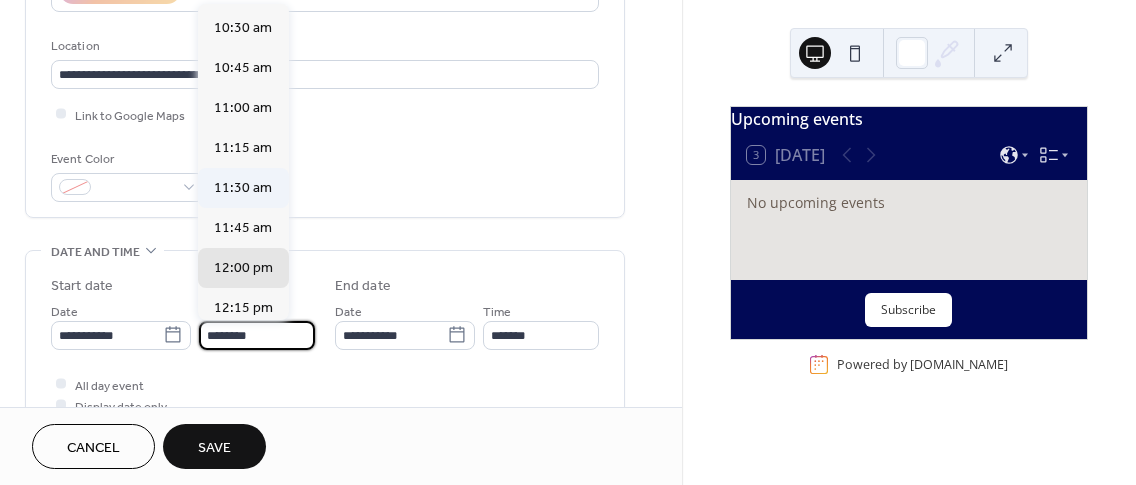 scroll, scrollTop: 1534, scrollLeft: 0, axis: vertical 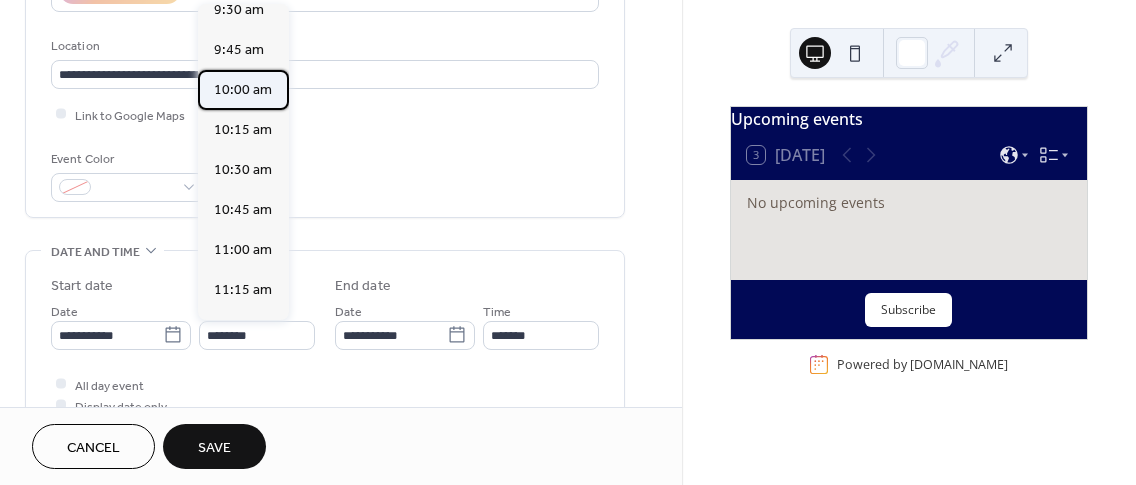 click on "10:00 am" at bounding box center [243, 90] 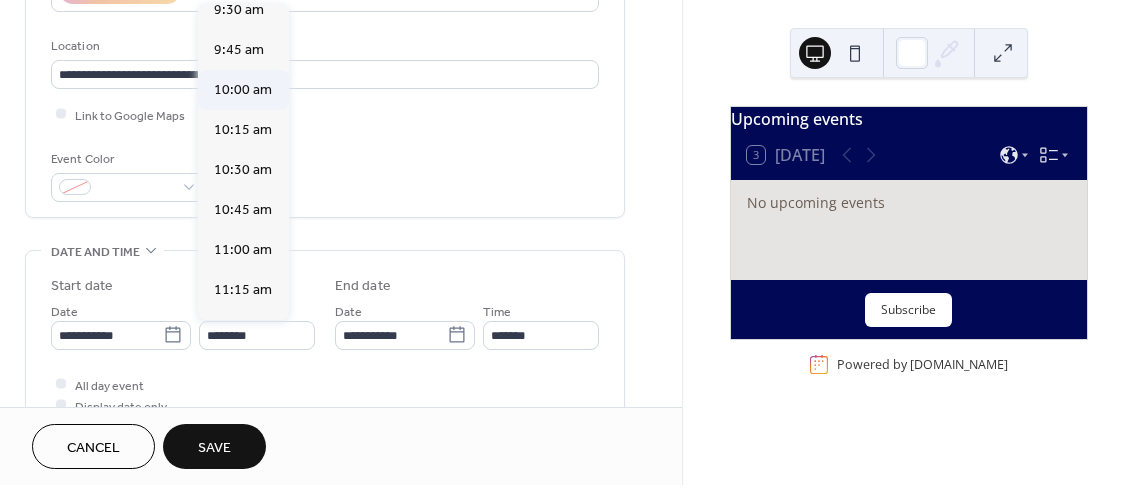 type on "********" 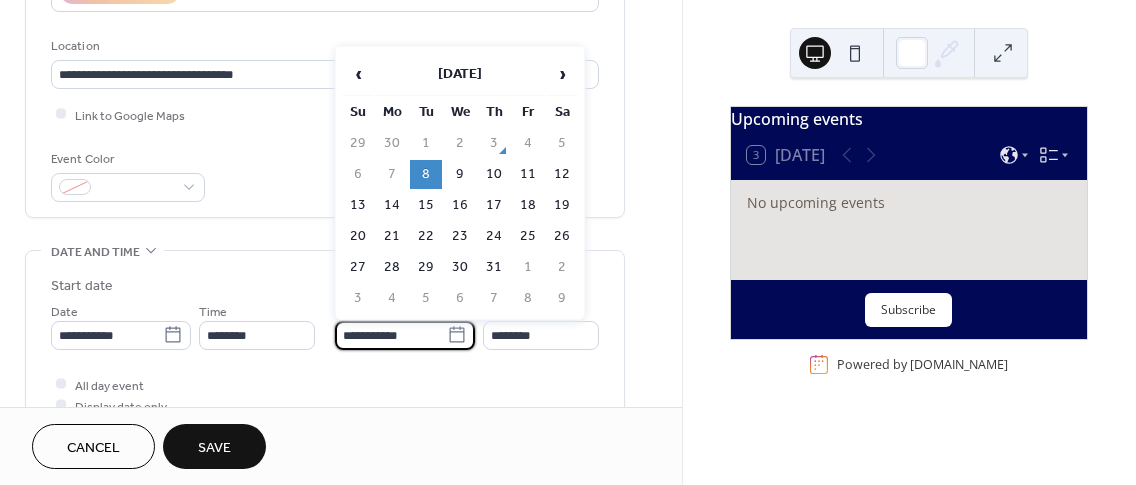 click on "**********" at bounding box center [391, 335] 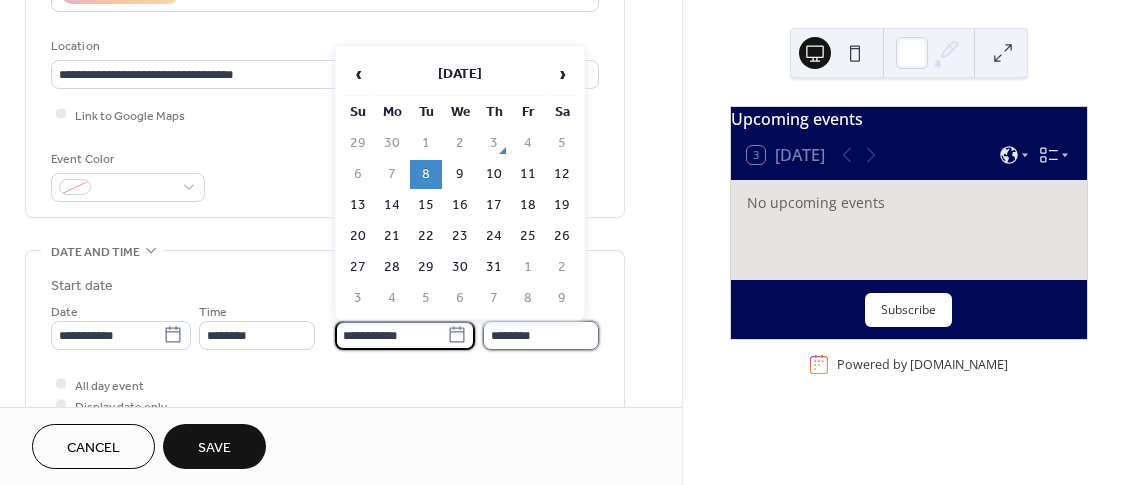 click on "********" at bounding box center (541, 335) 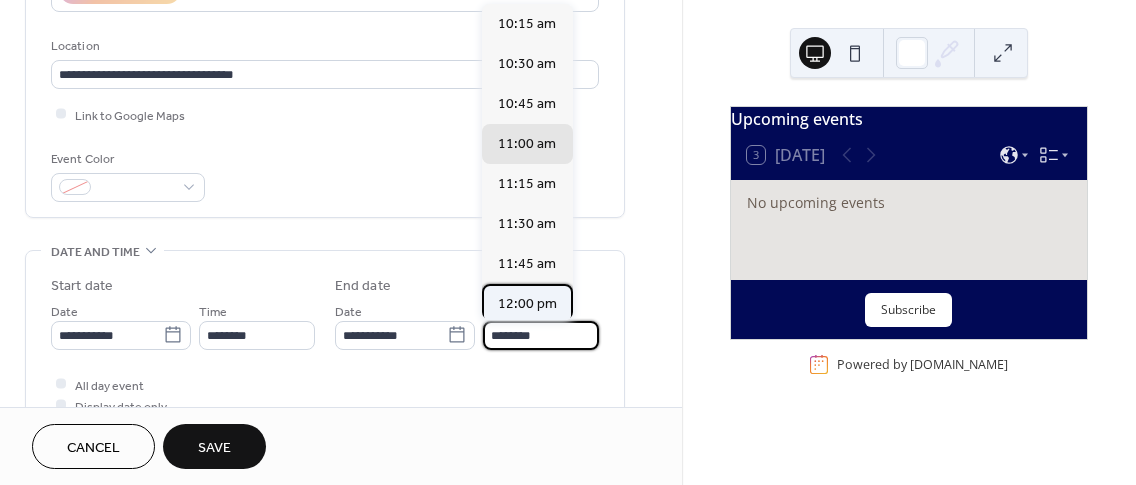 click on "12:00 pm" at bounding box center (527, 304) 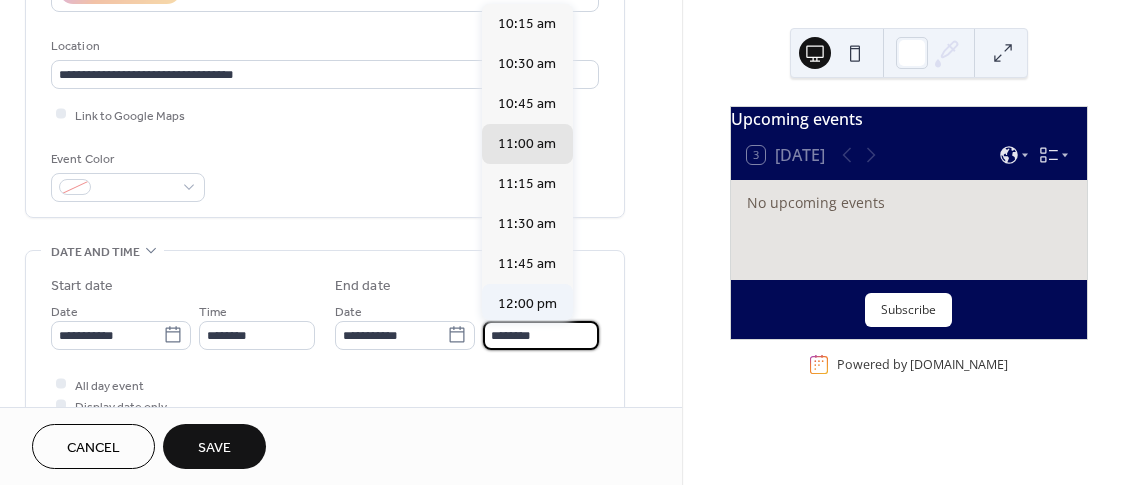 type on "********" 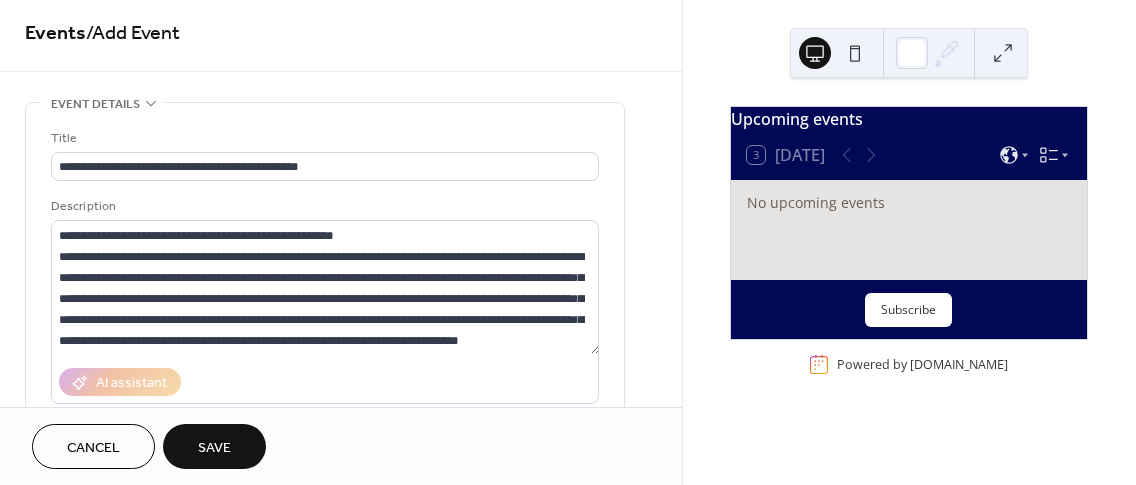 scroll, scrollTop: 0, scrollLeft: 0, axis: both 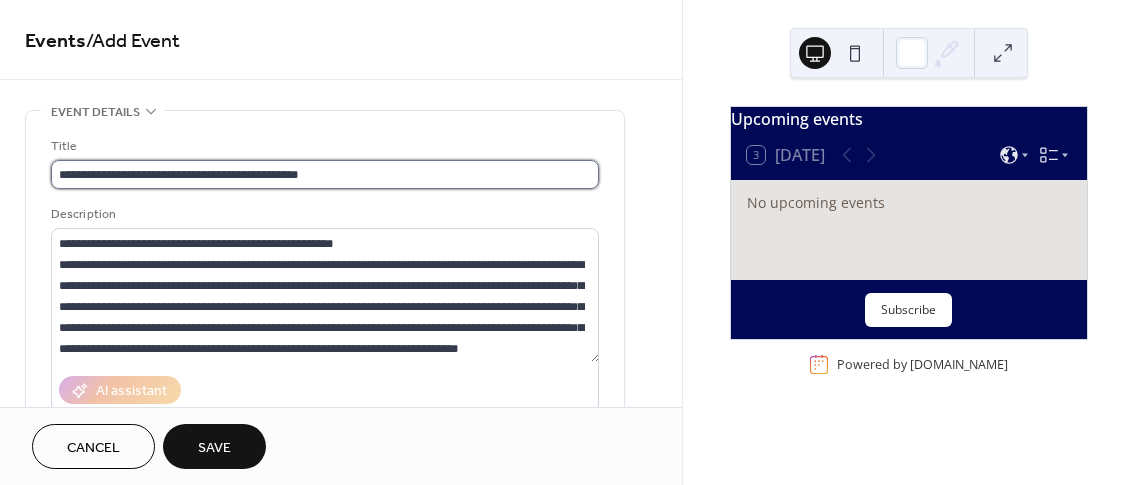 click on "**********" at bounding box center [325, 174] 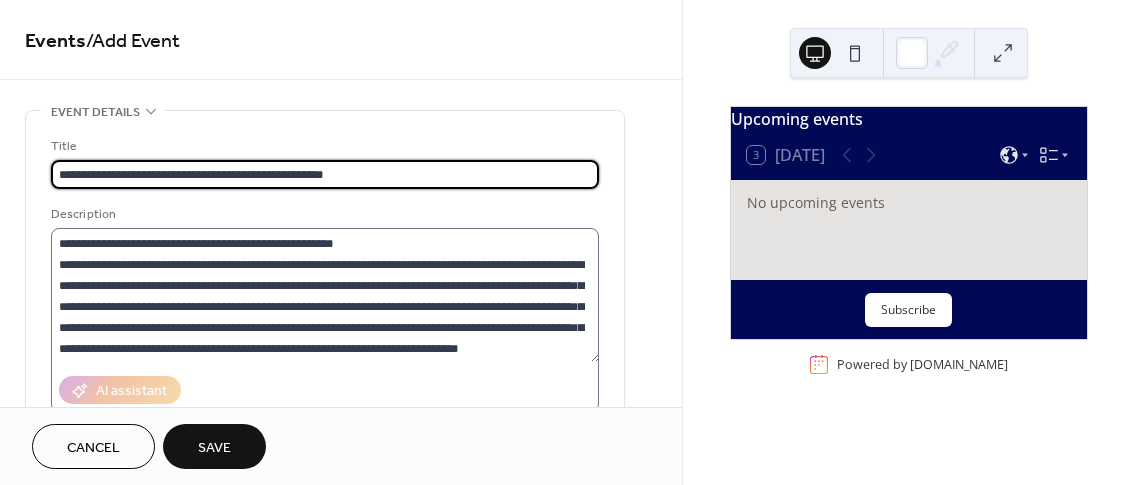 type on "**********" 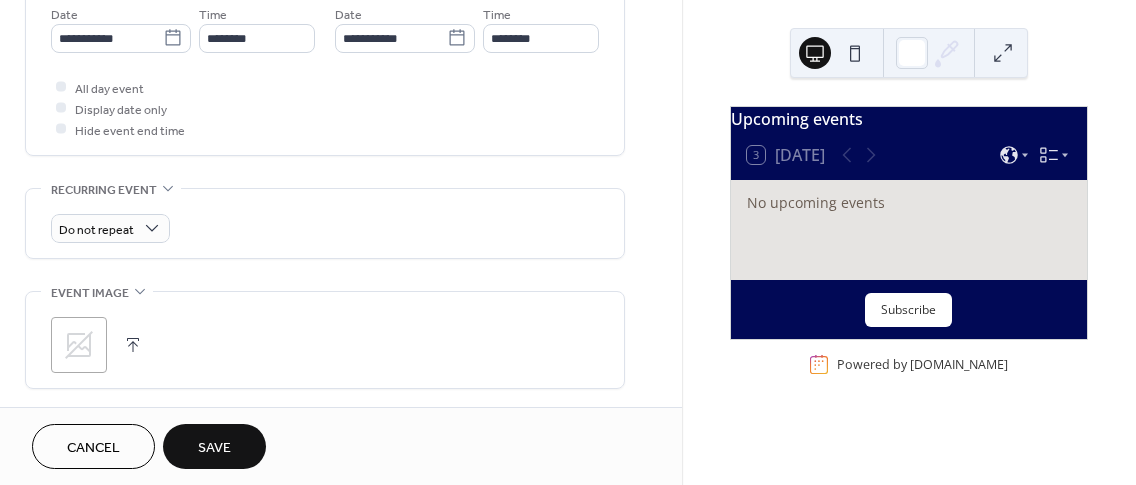 scroll, scrollTop: 700, scrollLeft: 0, axis: vertical 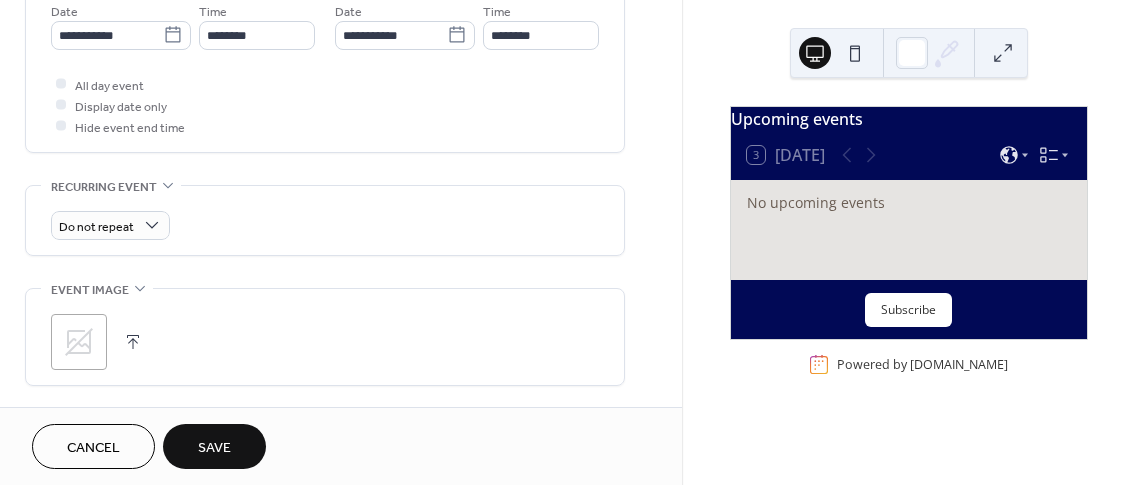 type on "**********" 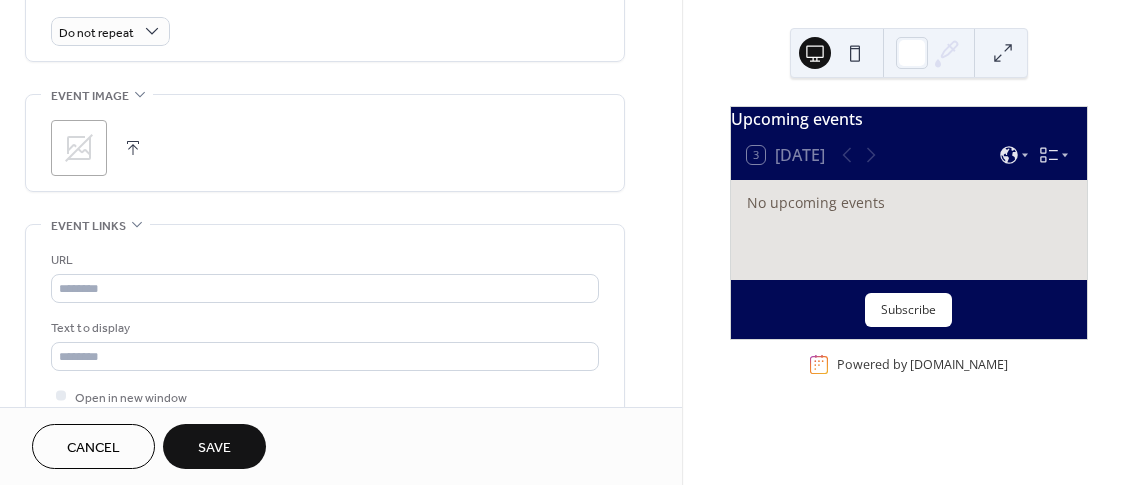scroll, scrollTop: 899, scrollLeft: 0, axis: vertical 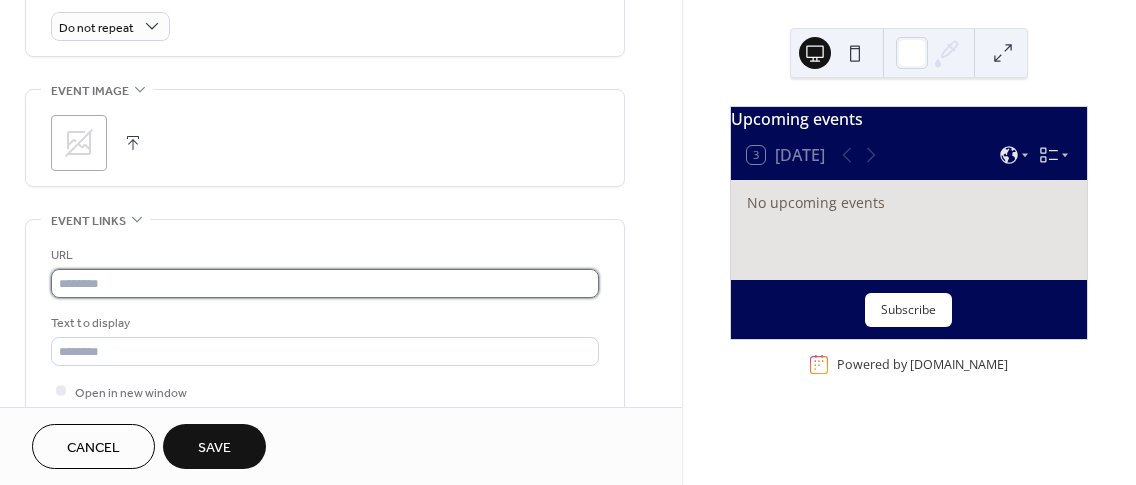 click at bounding box center (325, 283) 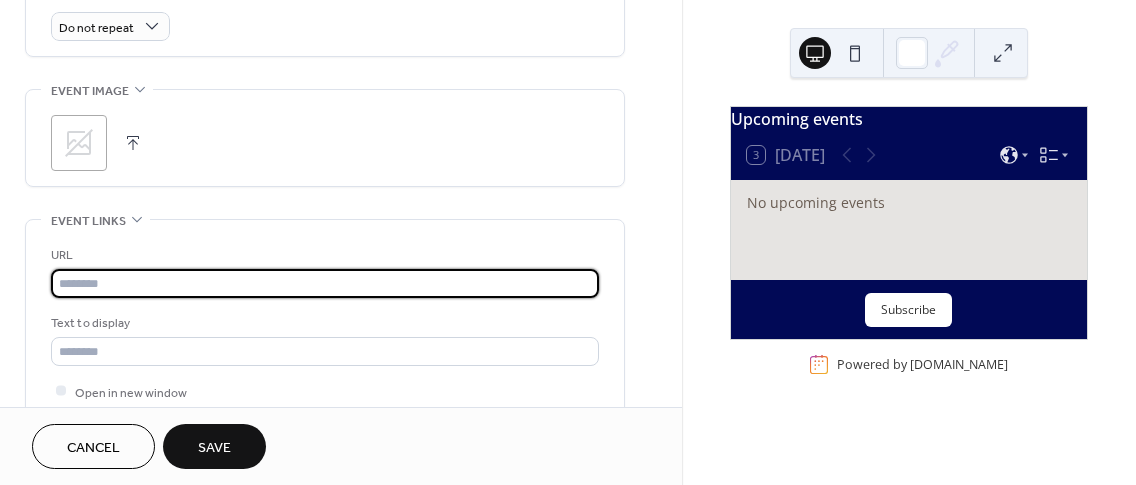 paste on "**********" 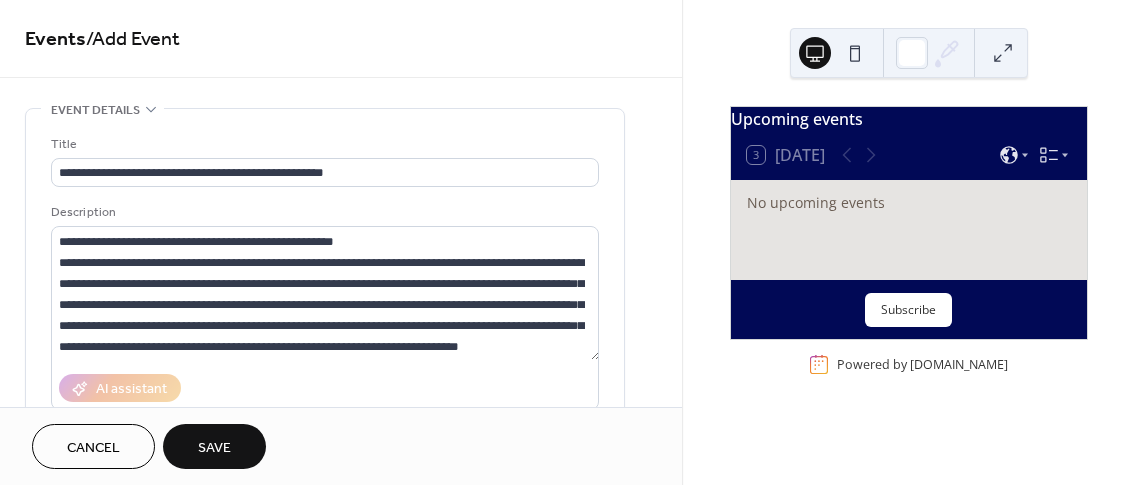 scroll, scrollTop: 0, scrollLeft: 0, axis: both 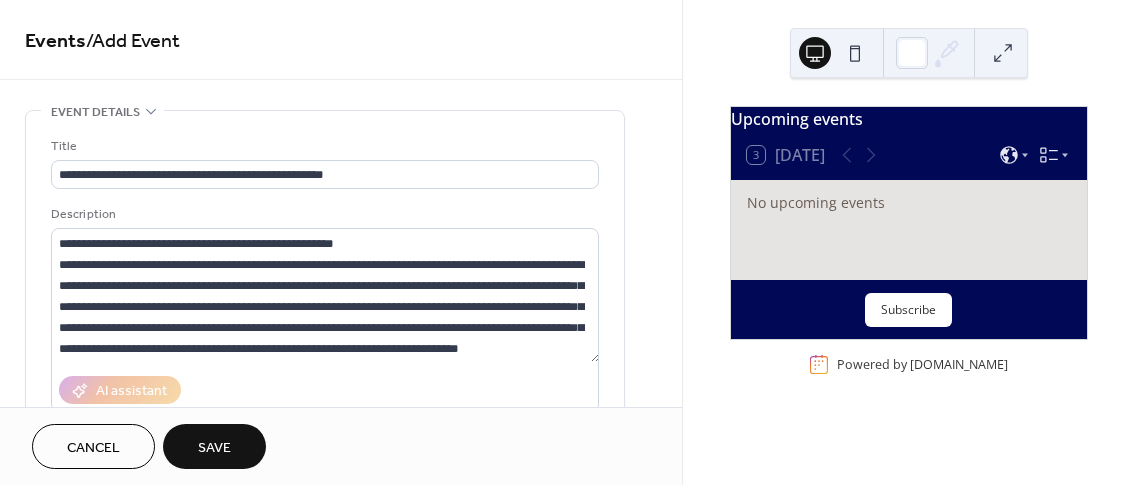 type on "**********" 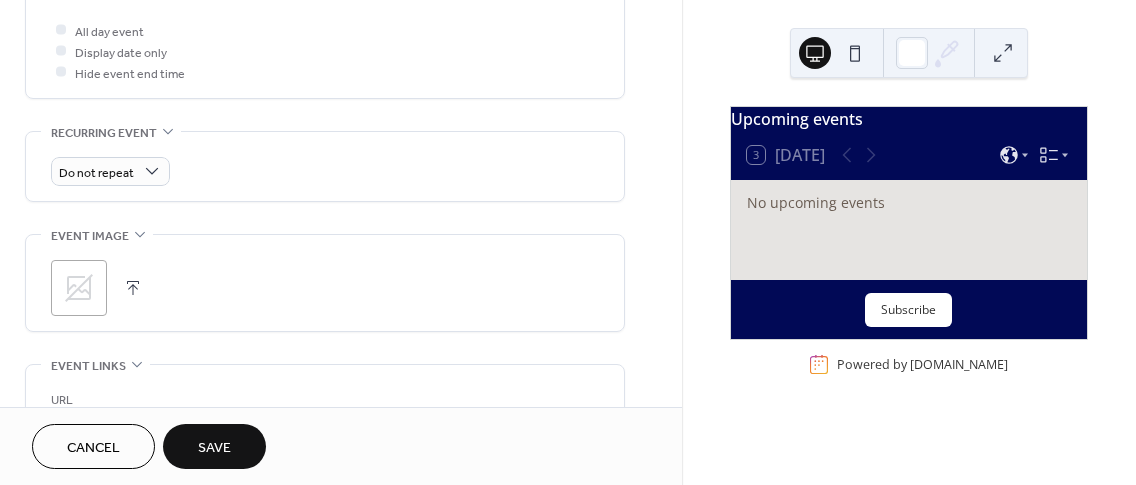 scroll, scrollTop: 800, scrollLeft: 0, axis: vertical 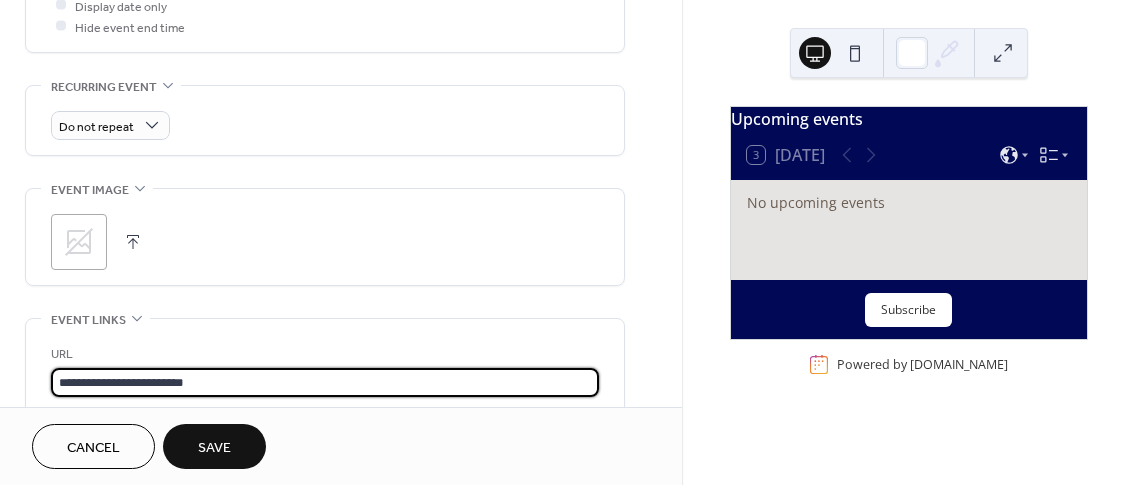 click on ";" at bounding box center [79, 242] 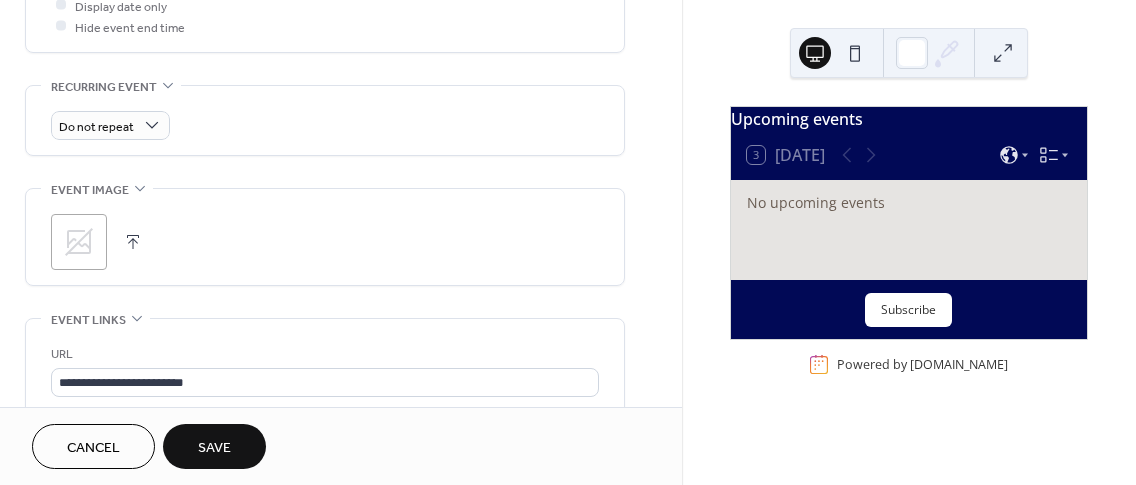 click 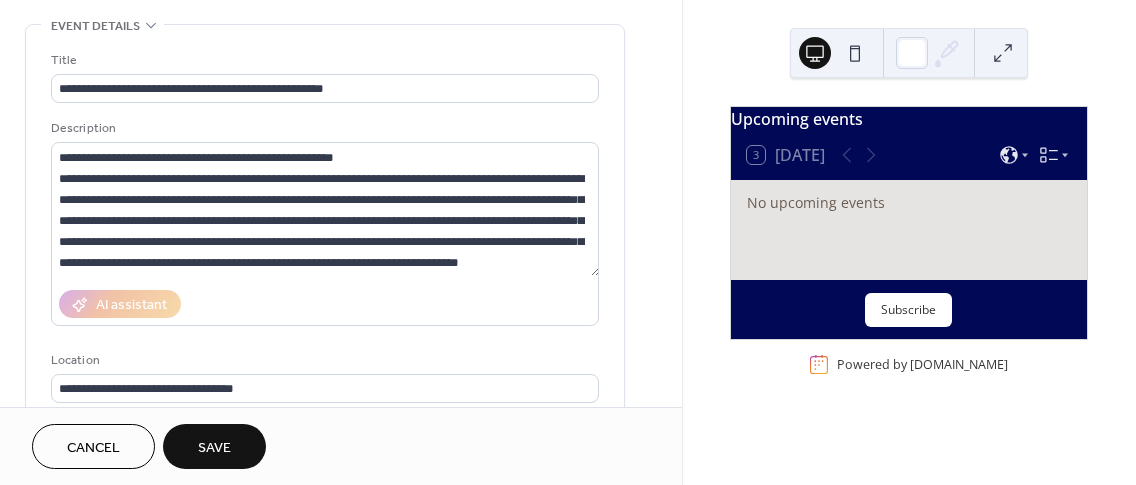 scroll, scrollTop: 0, scrollLeft: 0, axis: both 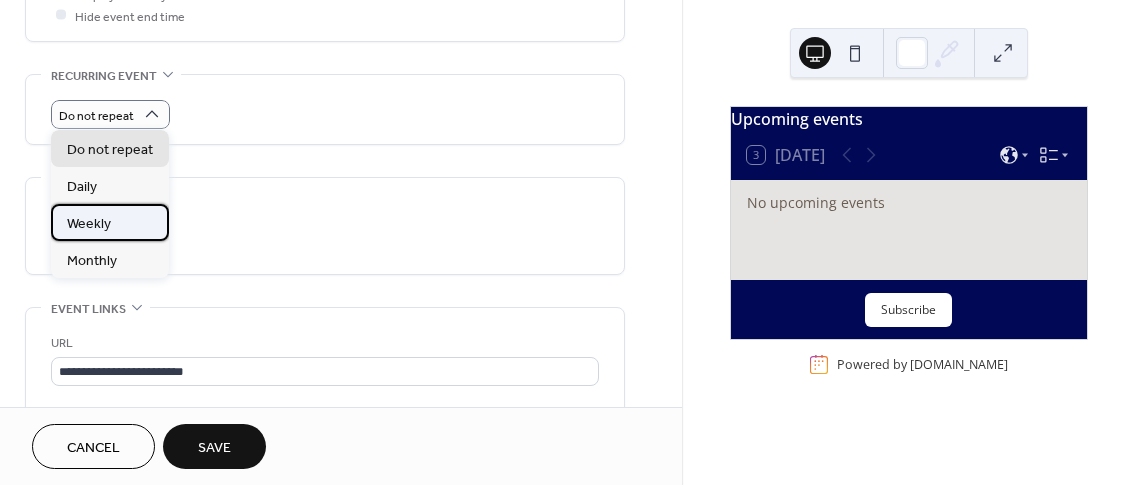 click on "Weekly" at bounding box center [89, 224] 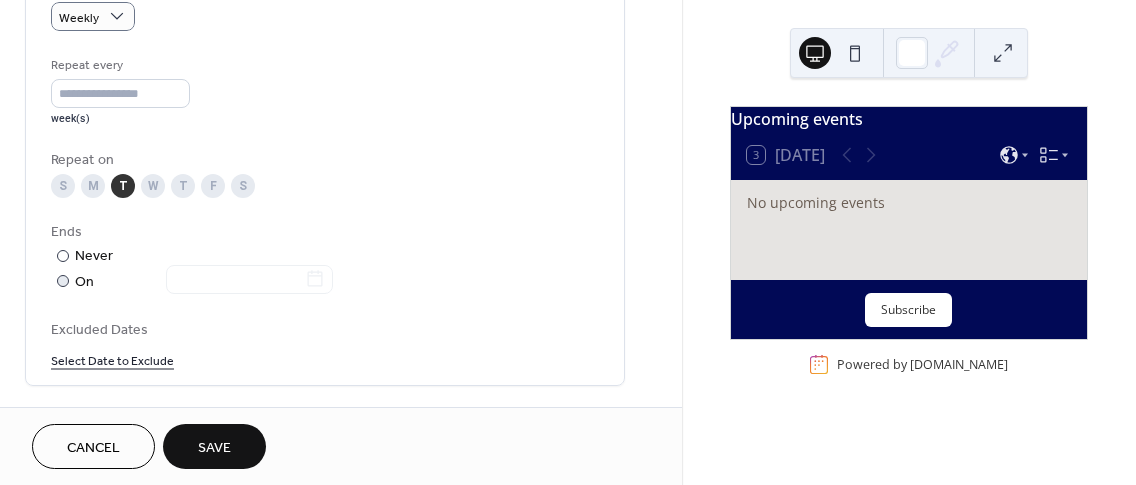 scroll, scrollTop: 911, scrollLeft: 0, axis: vertical 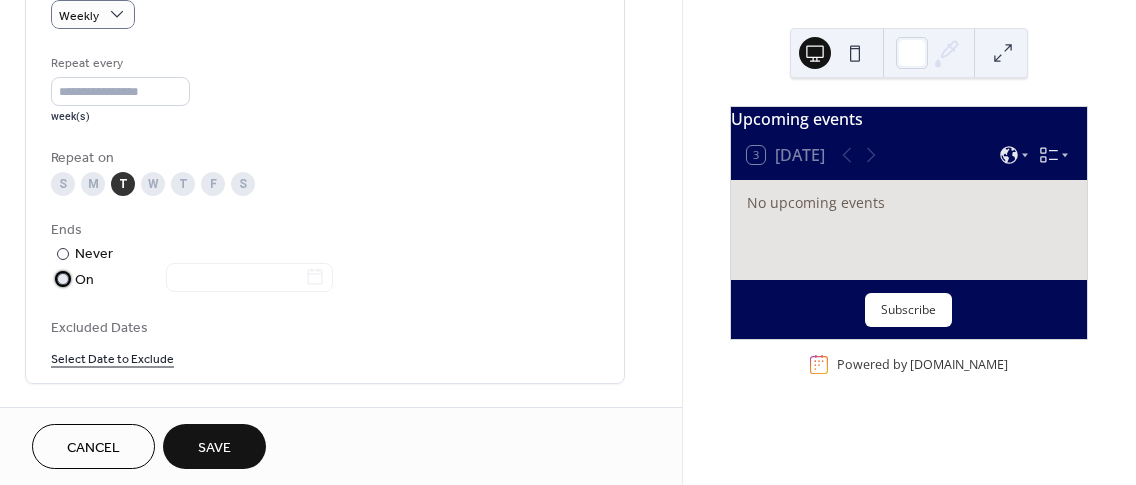 click at bounding box center (63, 279) 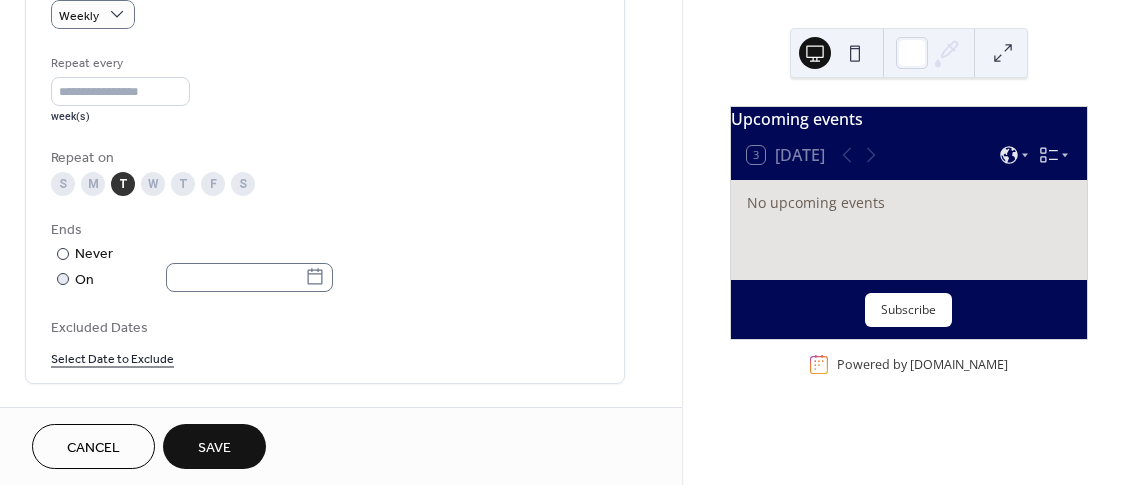click 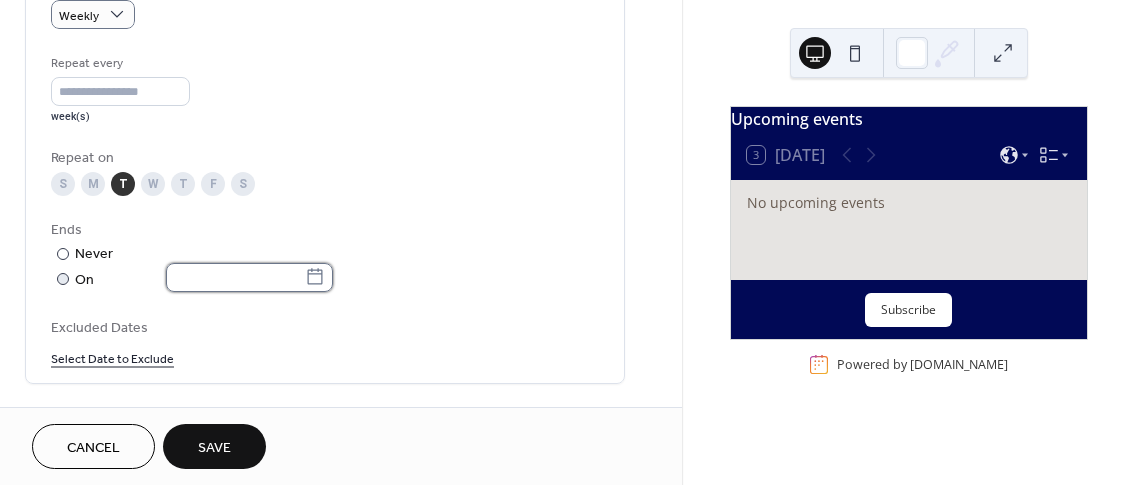 click at bounding box center [235, 277] 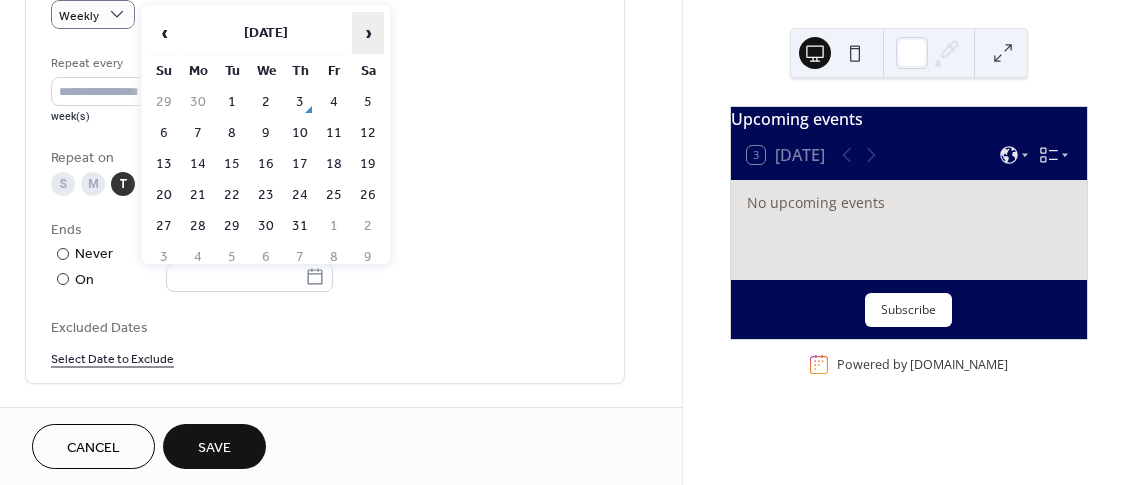 click on "›" at bounding box center [368, 33] 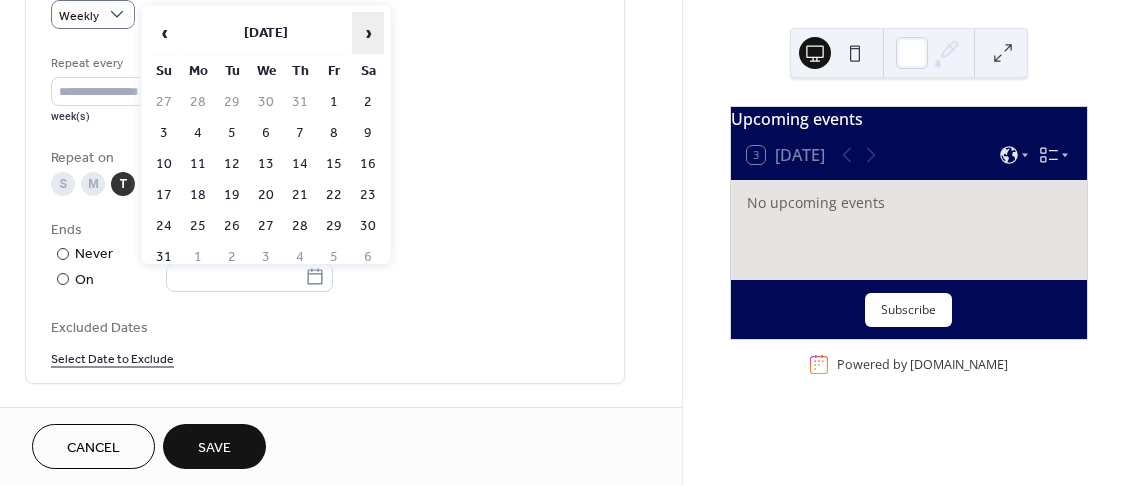 click on "›" at bounding box center (368, 33) 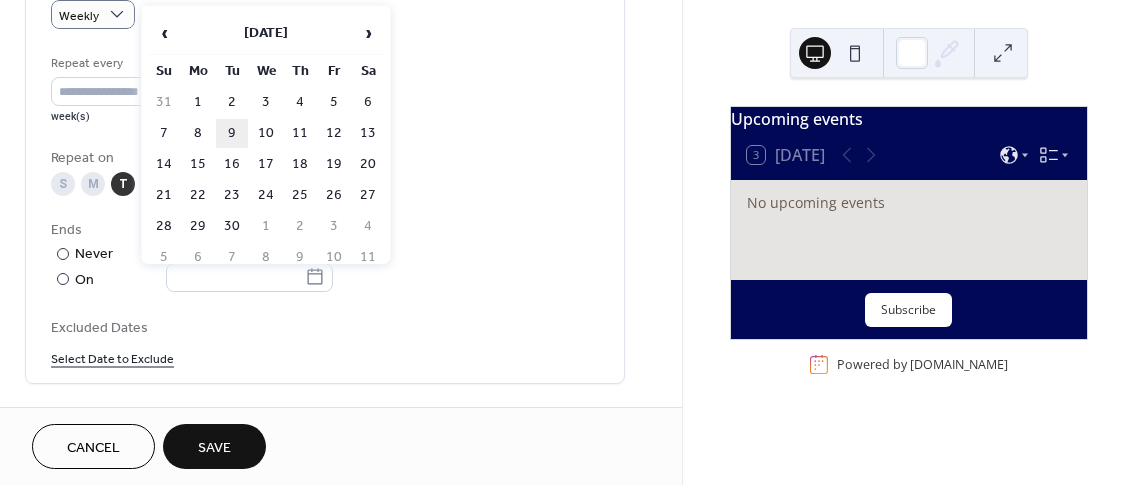 click on "9" at bounding box center (232, 133) 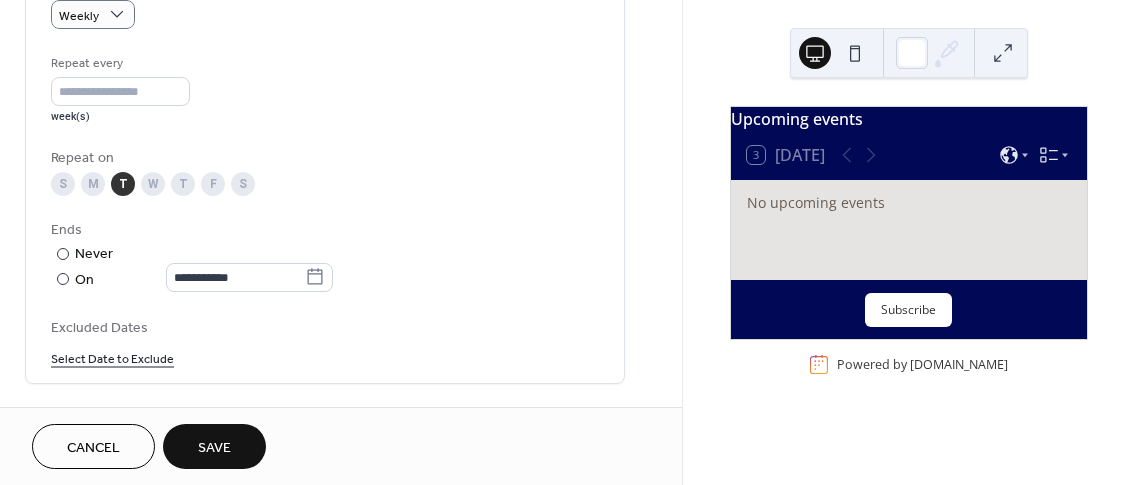 click on "Save" at bounding box center (214, 448) 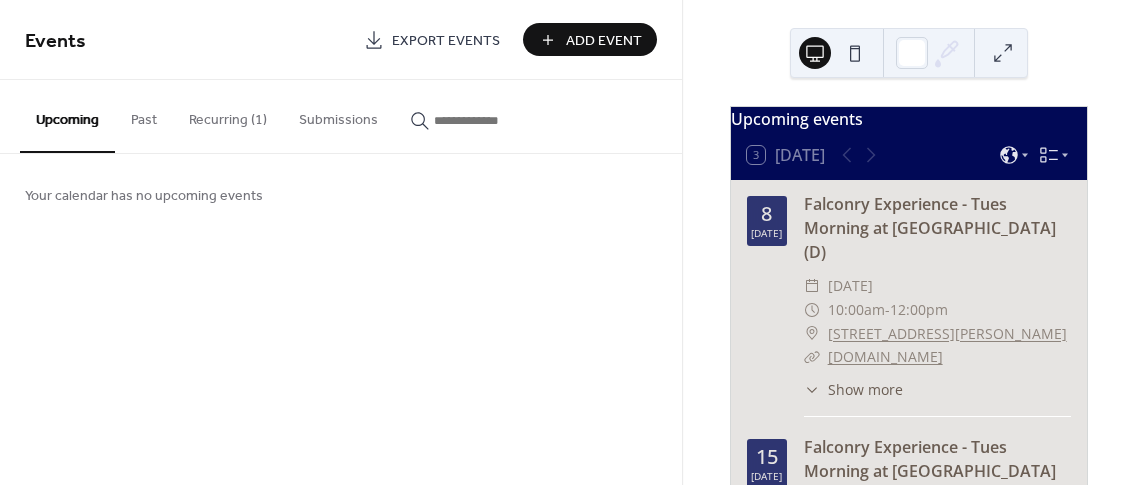 click at bounding box center [859, 155] 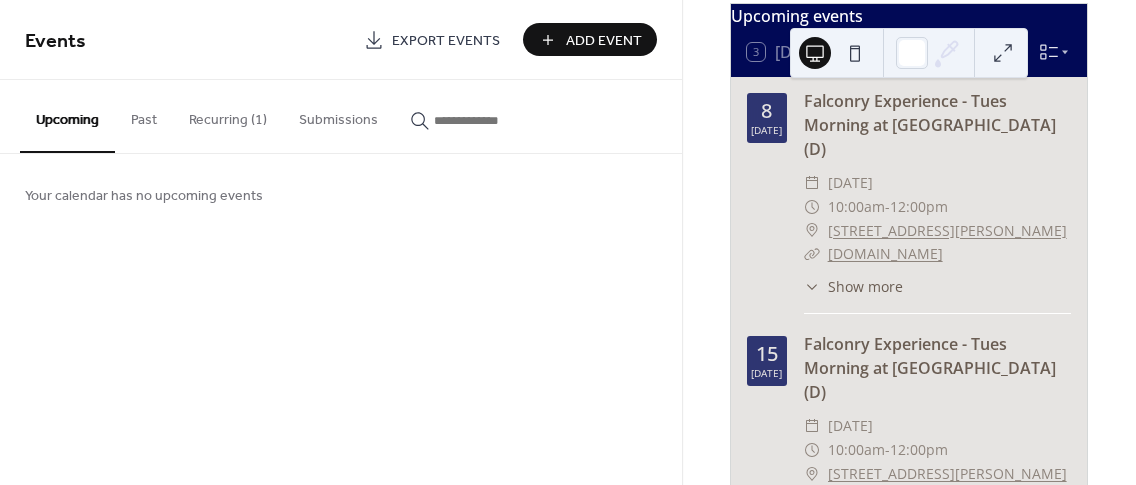 scroll, scrollTop: 0, scrollLeft: 0, axis: both 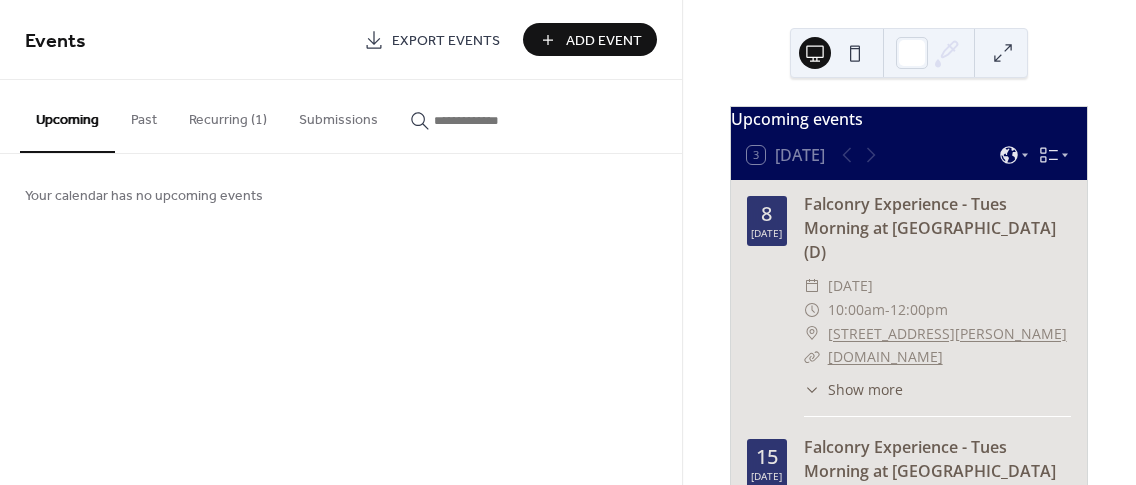 click on "Past" at bounding box center [144, 115] 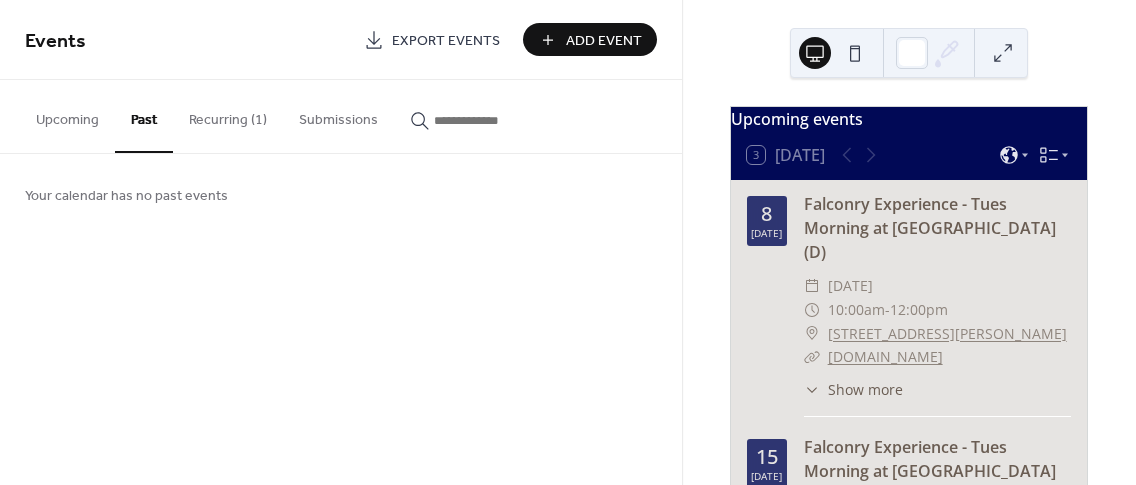 click on "Upcoming" at bounding box center [67, 115] 